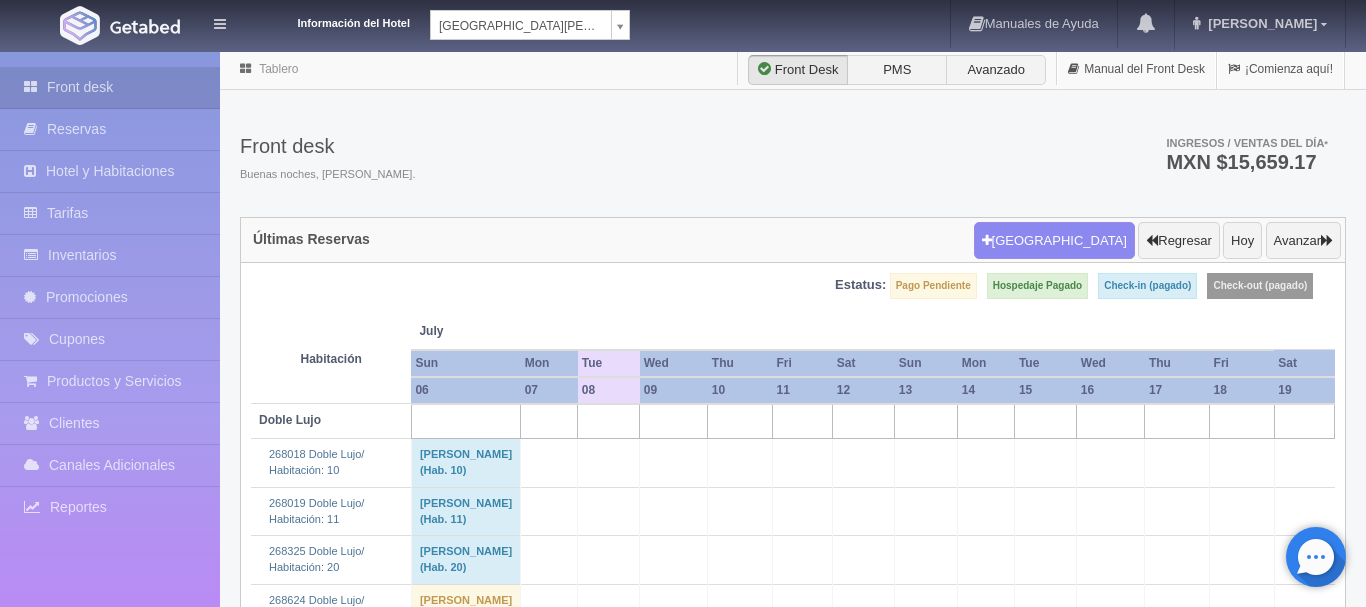 scroll, scrollTop: 0, scrollLeft: 0, axis: both 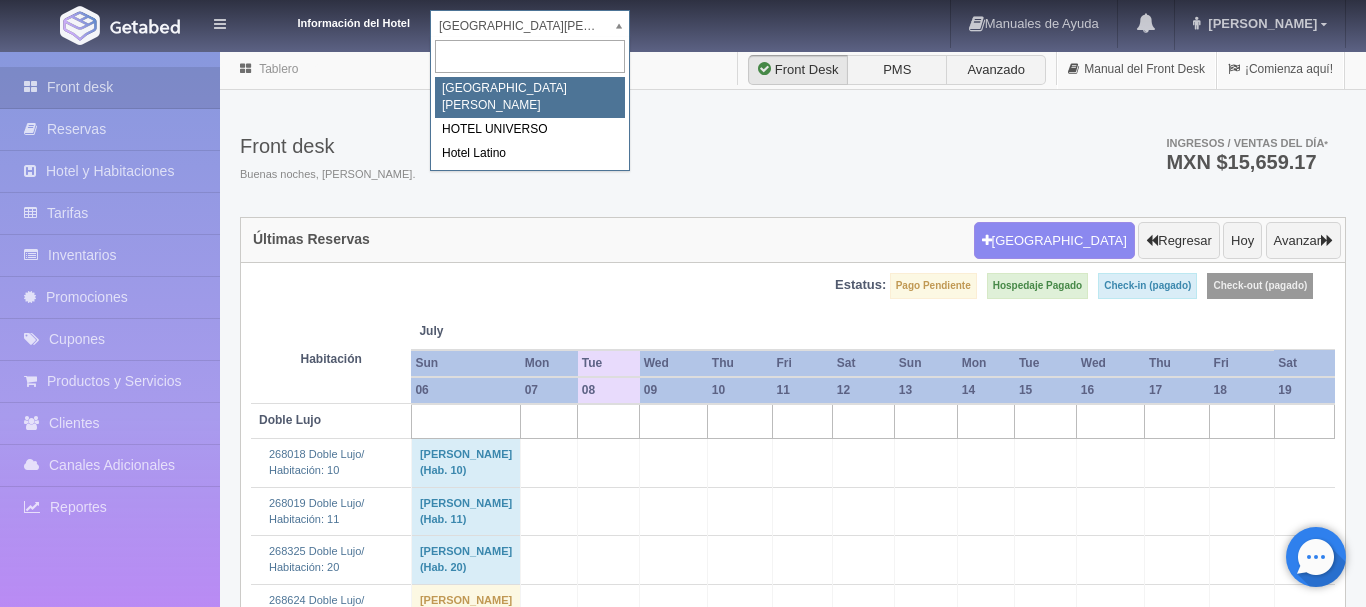 click on "Información del Hotel
HOTEL SAN FRANCISCO PLAZA
HOTEL SAN FRANCISCO PLAZA
HOTEL UNIVERSO
Hotel Latino
Manuales de Ayuda
Actualizaciones recientes
ana del carmen
Mi Perfil
Salir / Log Out
Procesando...
Front desk
Reservas
Hotel y Habitaciones
Tarifas
Inventarios
Promociones
Cupones
Productos y Servicios" at bounding box center [683, 1842] 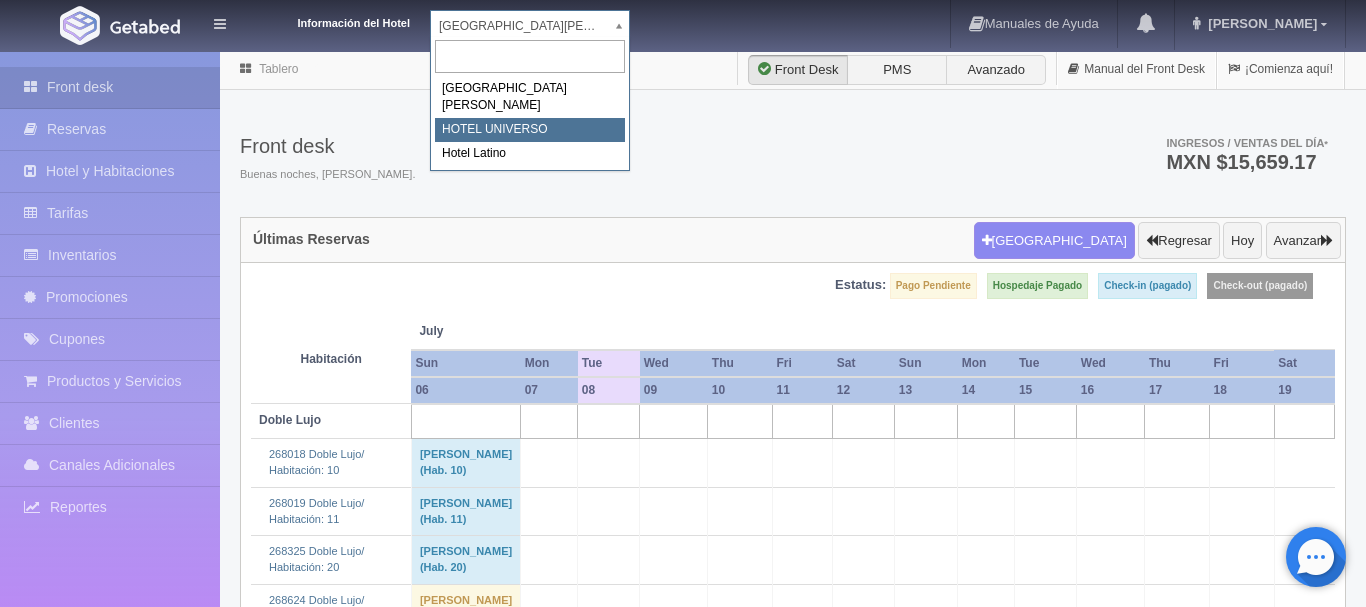 select on "358" 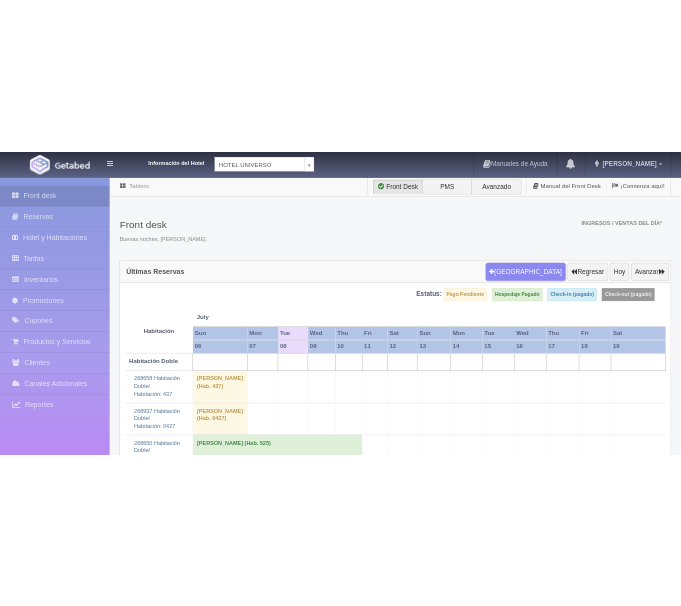 scroll, scrollTop: 0, scrollLeft: 0, axis: both 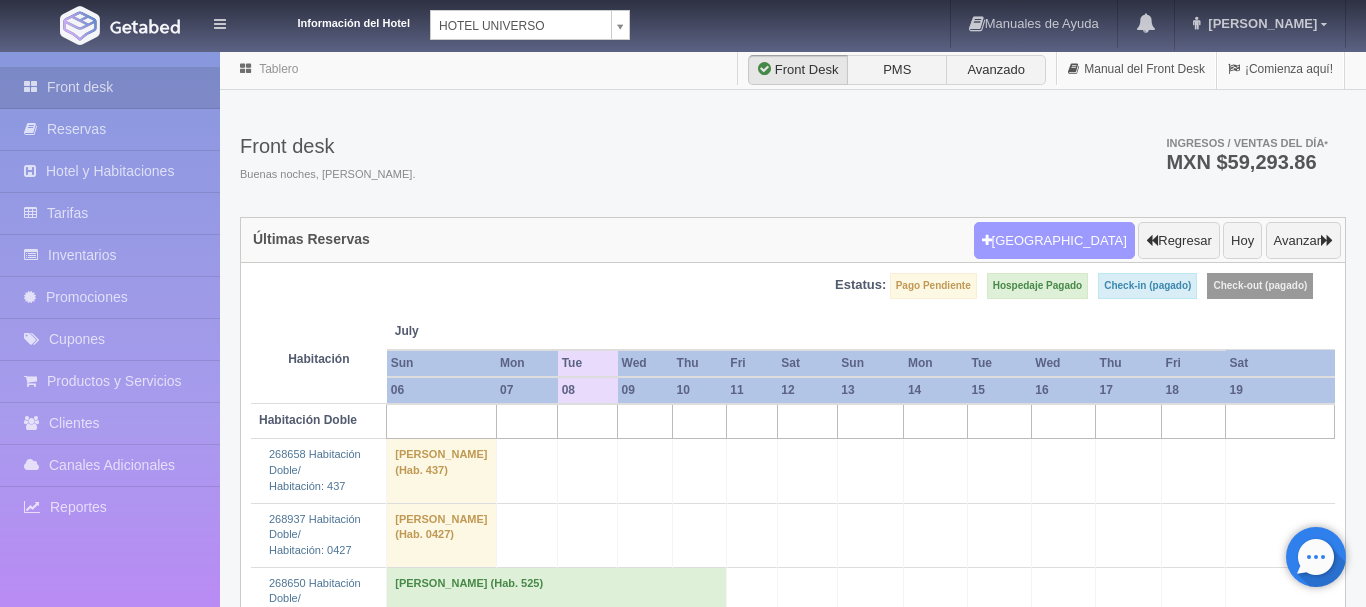 click on "[GEOGRAPHIC_DATA]" at bounding box center [1054, 241] 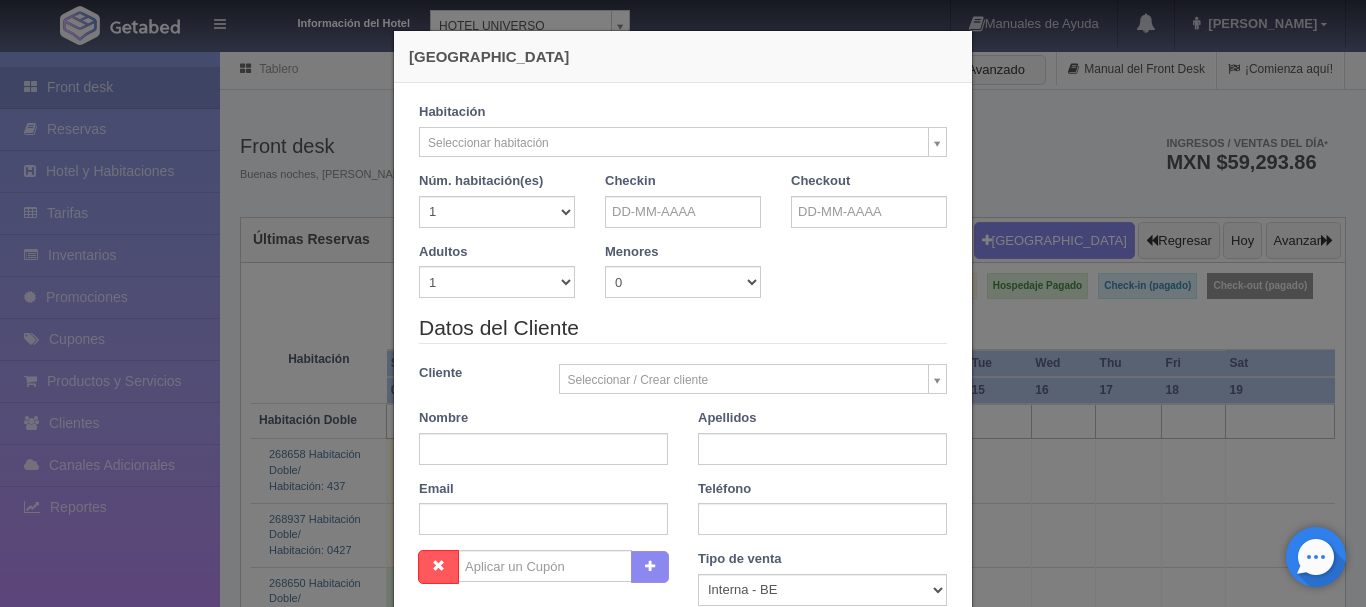 checkbox on "false" 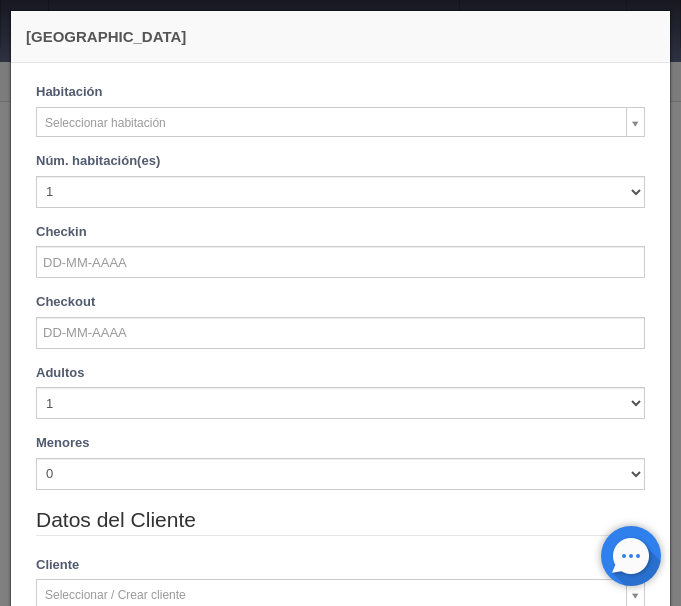 click on "Información del Hotel
[GEOGRAPHIC_DATA][PERSON_NAME]
Manuales de Ayuda
Actualizaciones recientes
[PERSON_NAME]
Mi Perfil
Salir / Log Out
Procesando...
Front desk
Reservas
Hotel y Habitaciones
Tarifas
Inventarios
Promociones
Cupones
Productos y Servicios" at bounding box center [340, 2618] 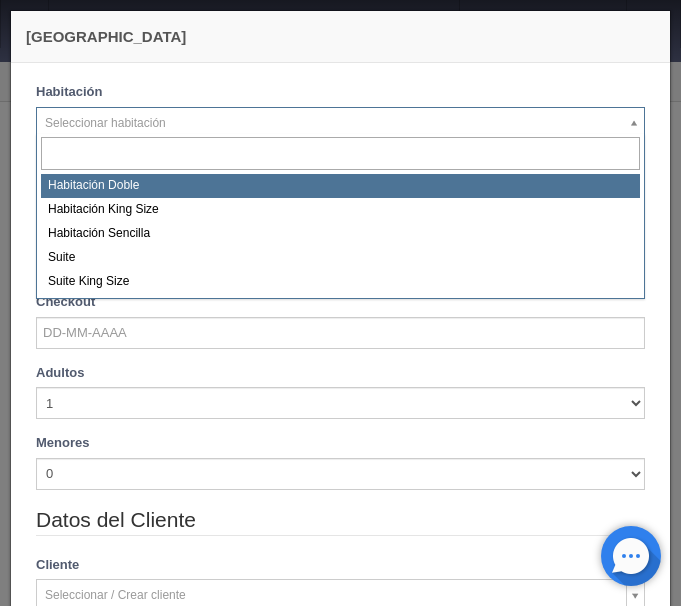 select on "583" 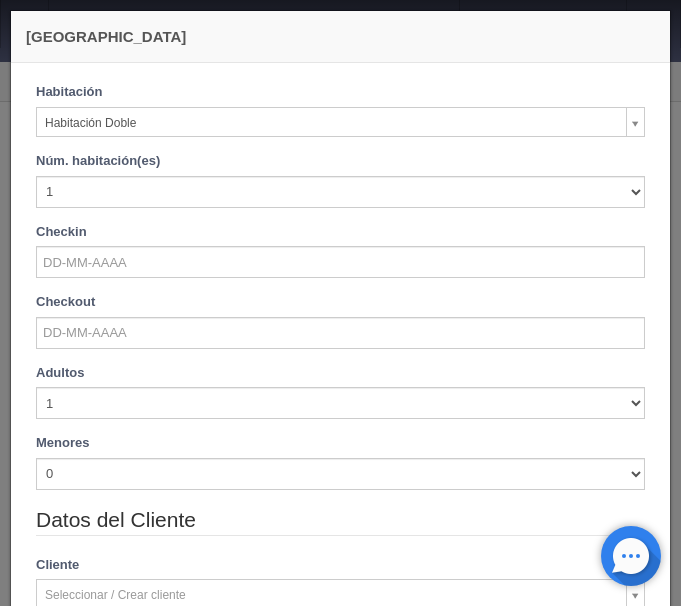 checkbox on "false" 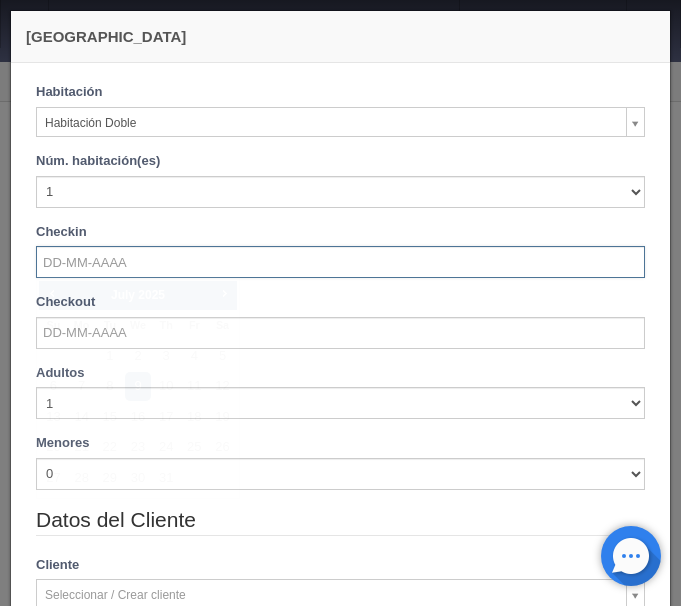 click at bounding box center (340, 262) 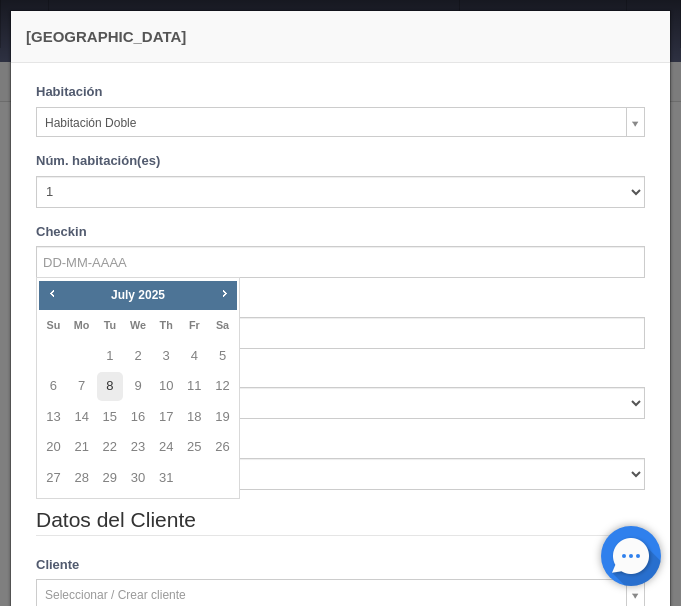 click on "8" at bounding box center (110, 386) 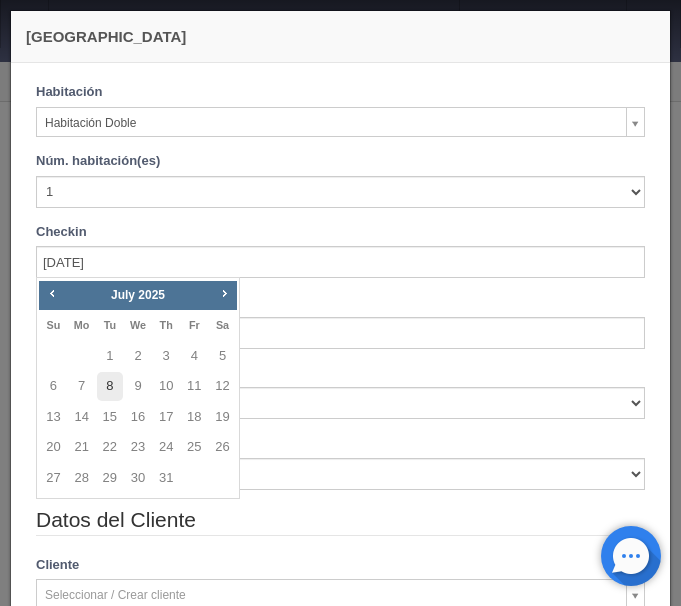 checkbox on "false" 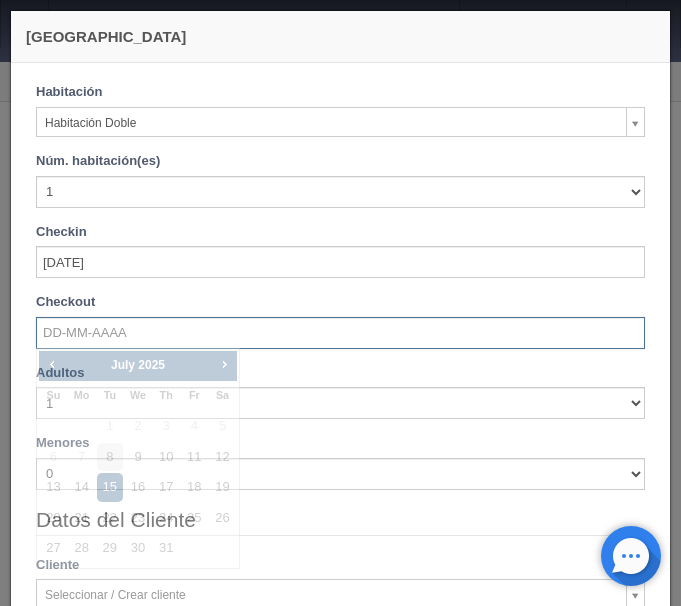 click at bounding box center (340, 333) 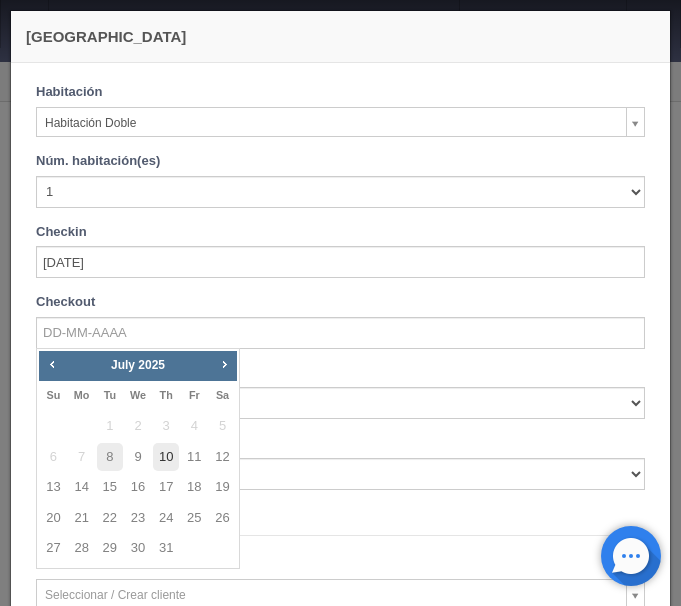 click on "10" at bounding box center (166, 457) 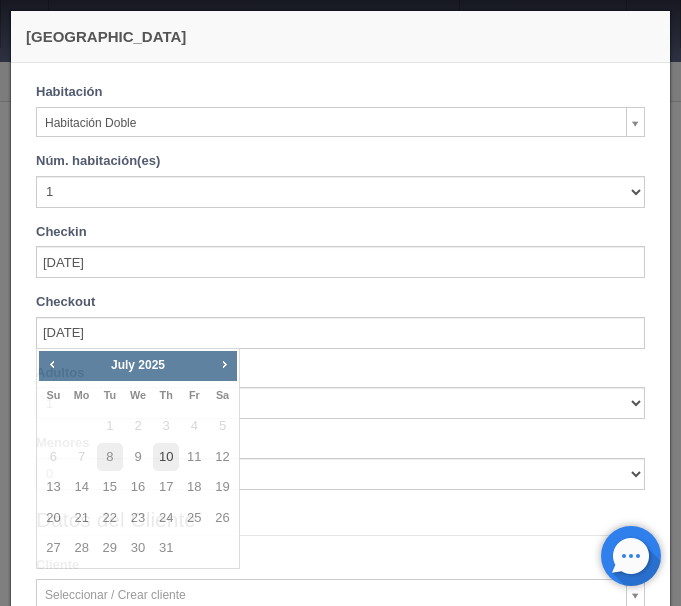 checkbox on "false" 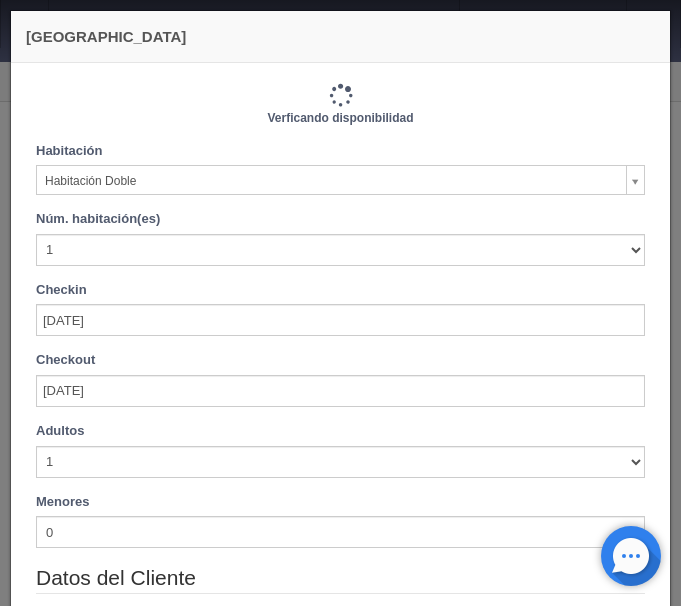 type on "2060.00" 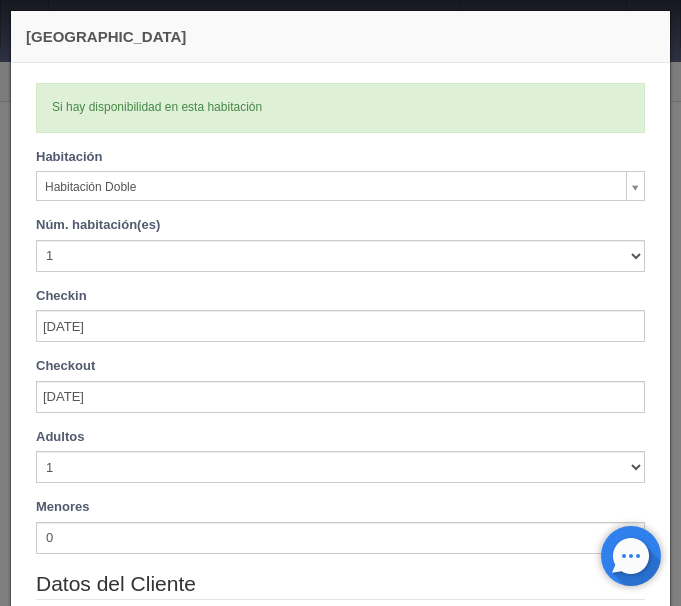 scroll, scrollTop: 84, scrollLeft: 0, axis: vertical 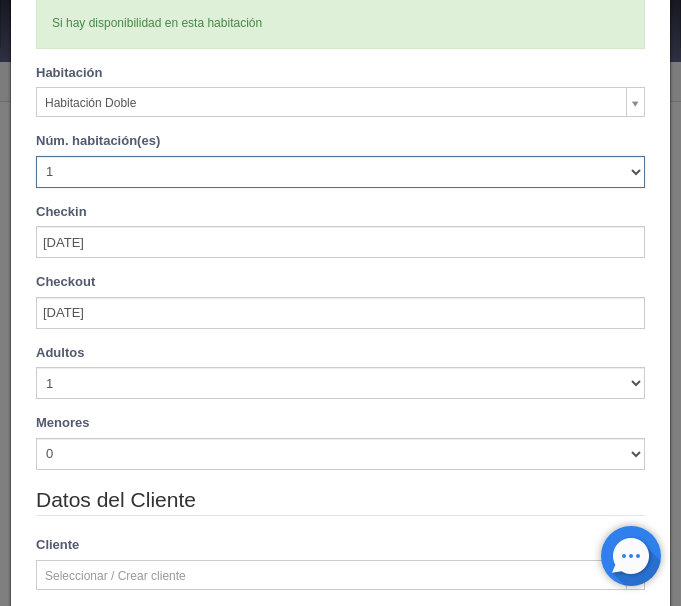 click on "1
2
3
4
5
6
7
8
9
10
11
12
13
14
15
16
17
18
19
20" at bounding box center (340, 172) 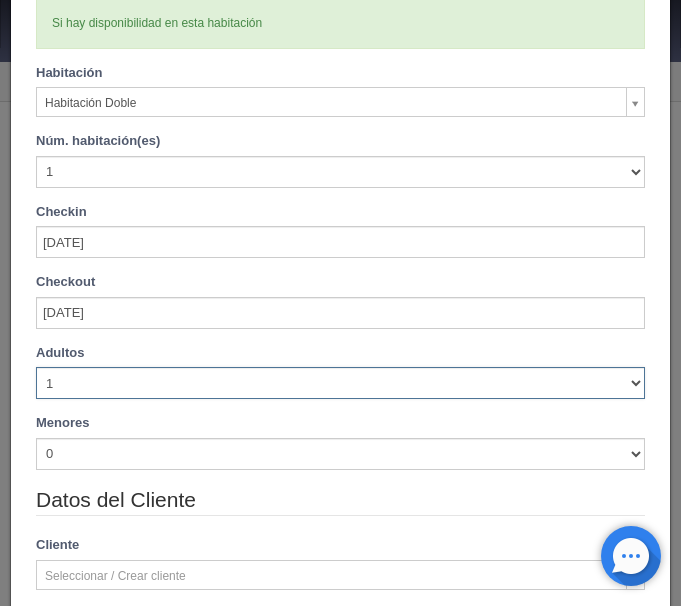 click on "1
2
3
4
5
6
7
8
9
10" at bounding box center [340, 383] 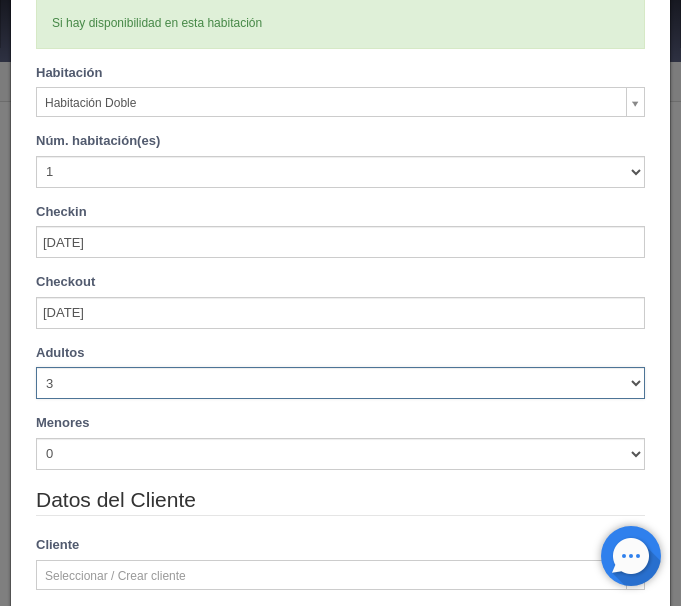 click on "3" at bounding box center [0, 0] 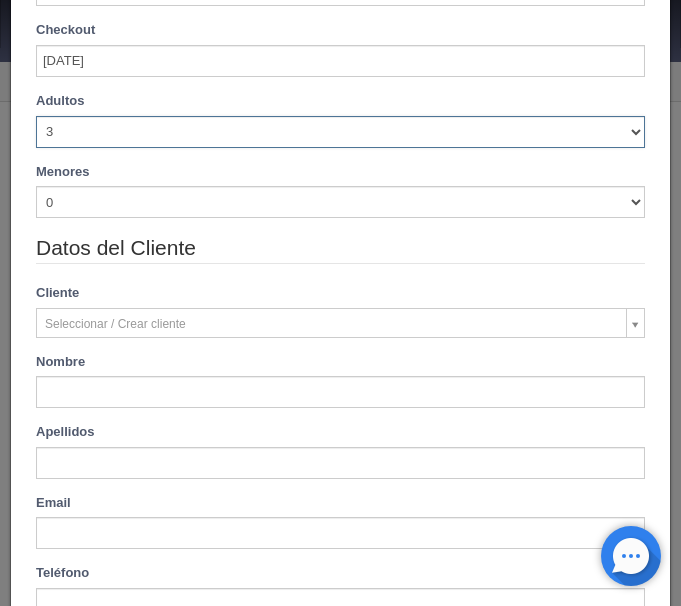 type on "2220.00" 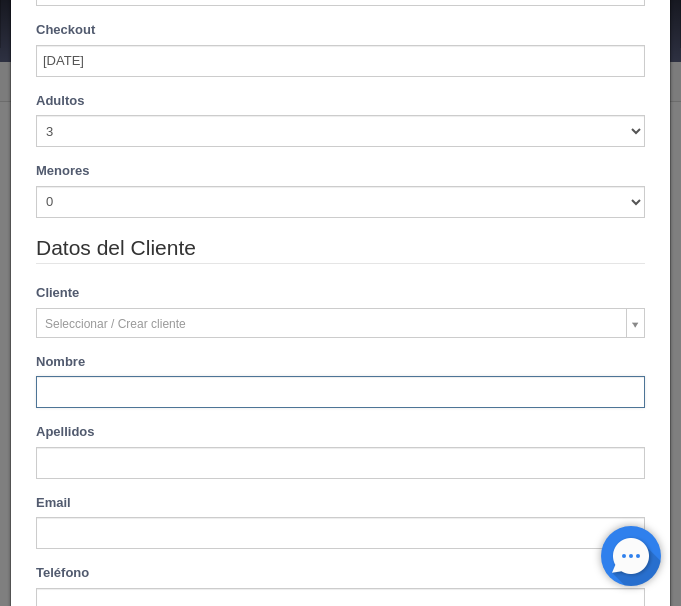 click at bounding box center [340, 392] 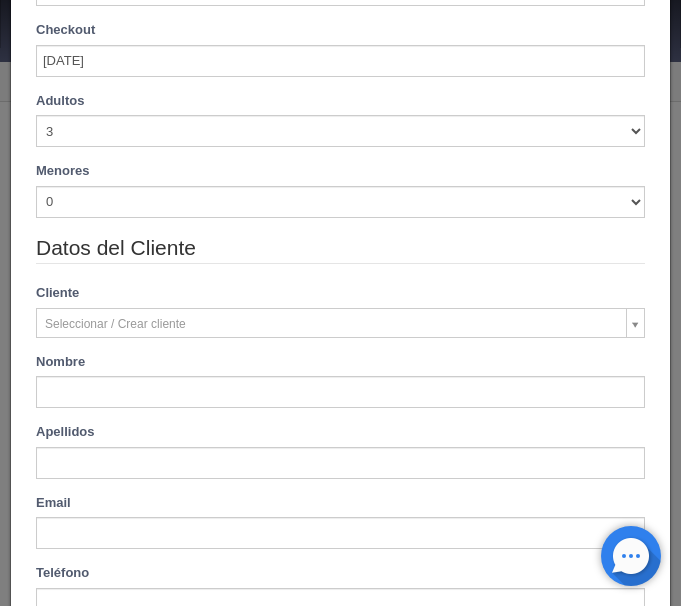 type on "Bianca Esmeralda" 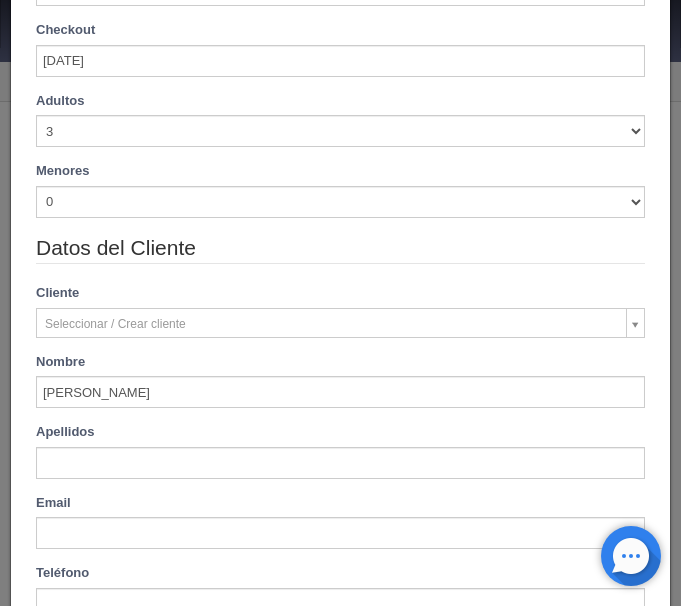type on "Briones Hinojos" 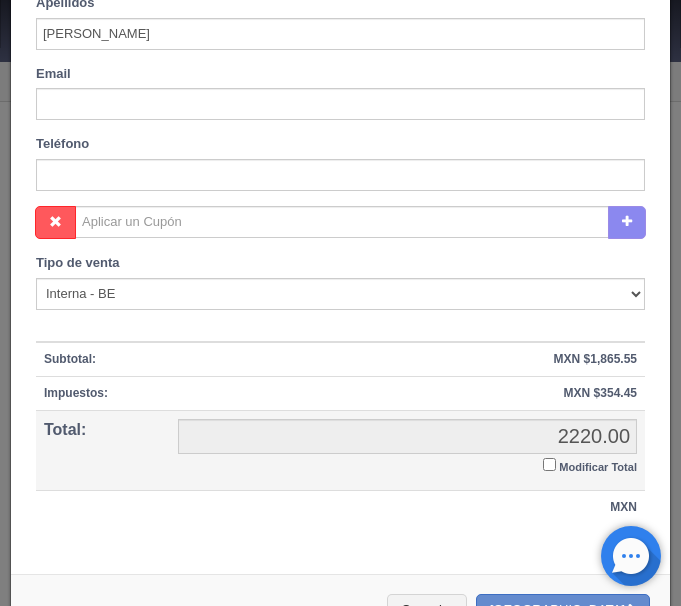 scroll, scrollTop: 815, scrollLeft: 0, axis: vertical 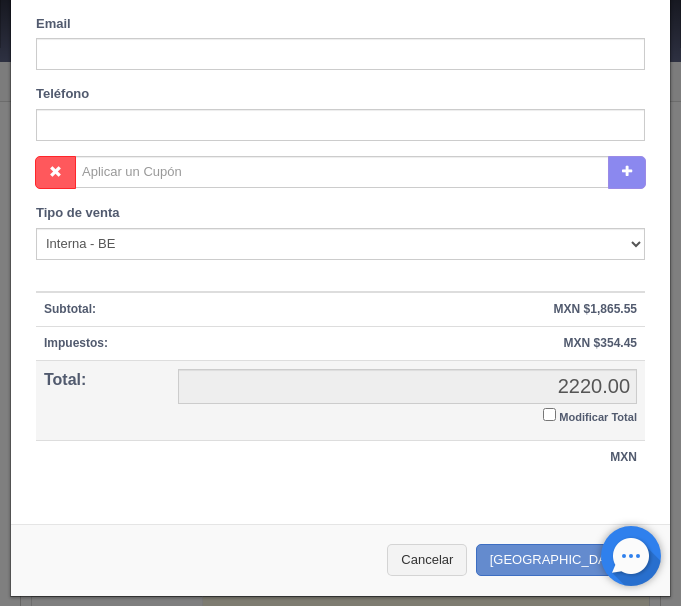 click on "Modificar Total" at bounding box center [549, 414] 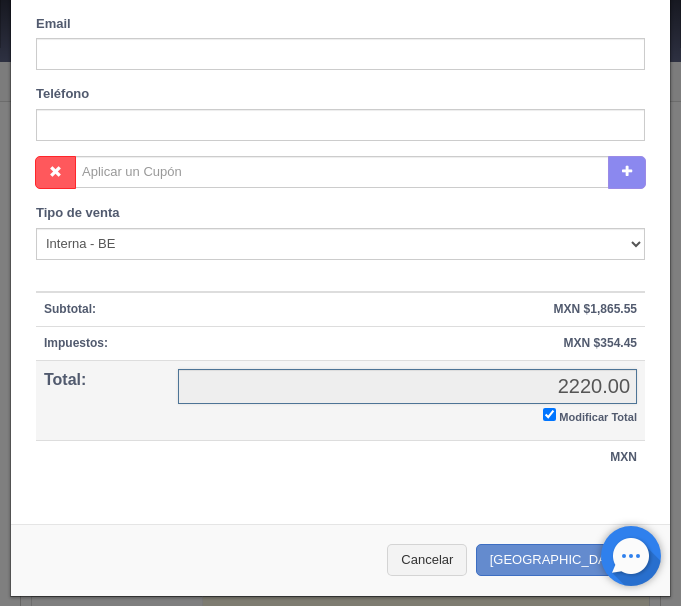 checkbox on "true" 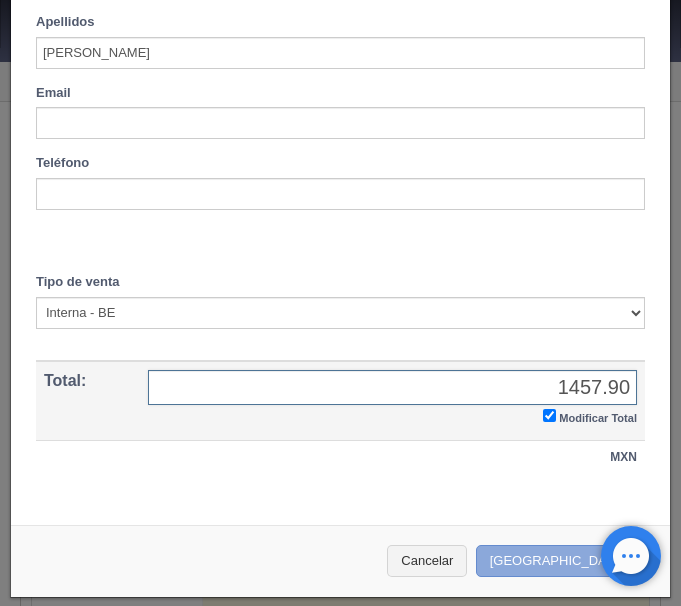 type on "1457.90" 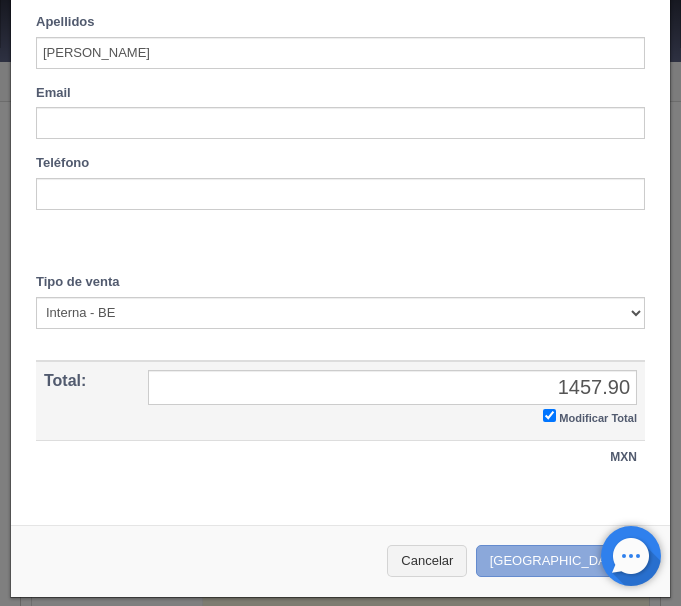 click on "[GEOGRAPHIC_DATA]" at bounding box center (563, 561) 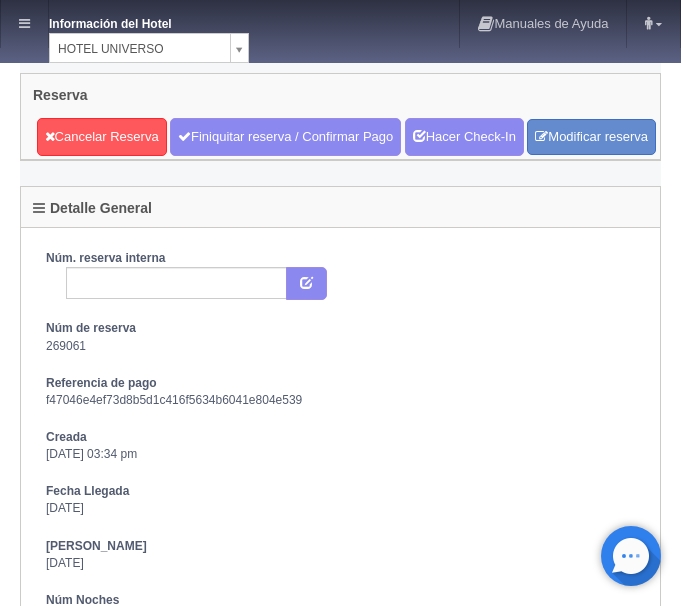 scroll, scrollTop: 0, scrollLeft: 0, axis: both 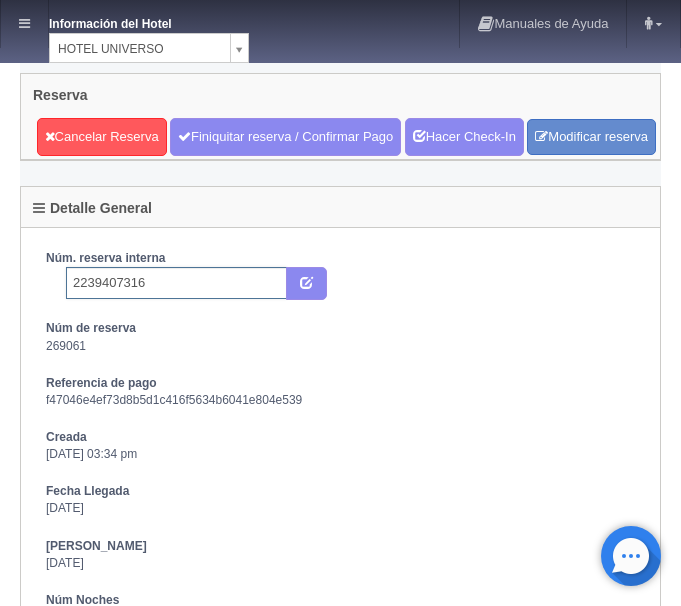 click on "2239407316" at bounding box center [176, 283] 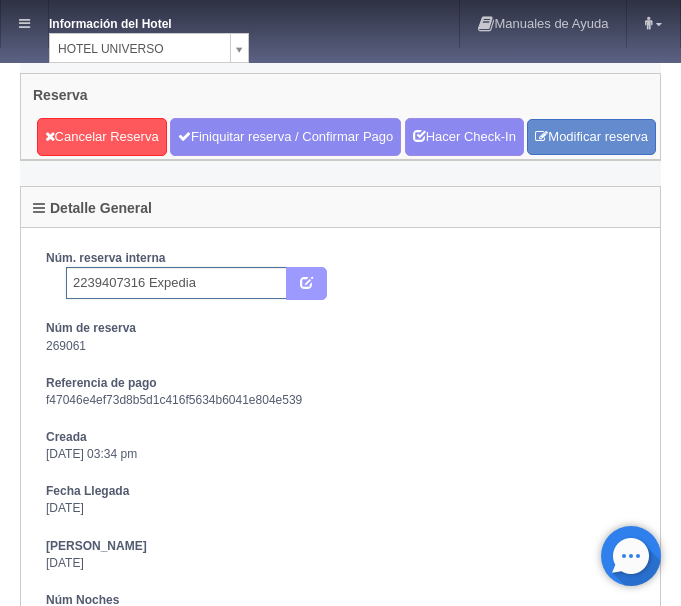 type on "2239407316 Expedia" 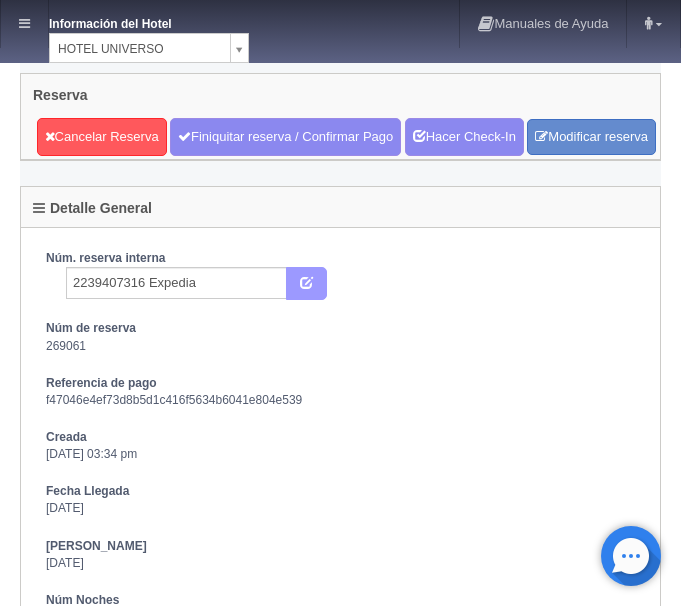click at bounding box center (306, 284) 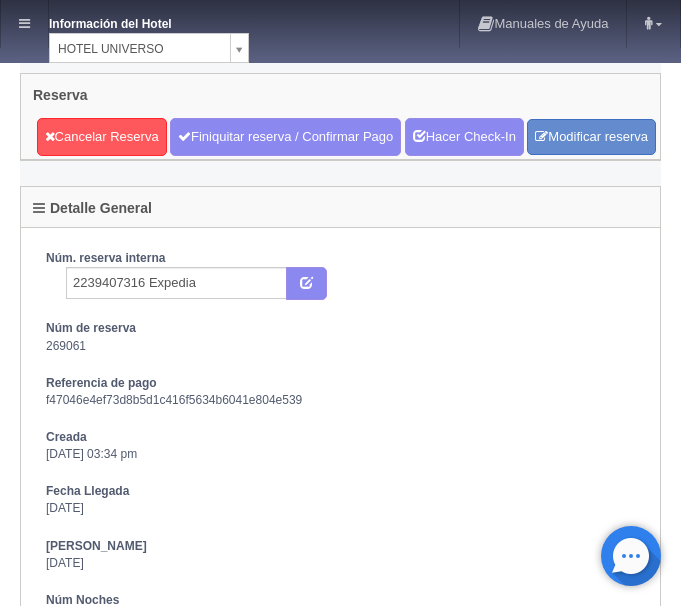 scroll, scrollTop: 0, scrollLeft: 0, axis: both 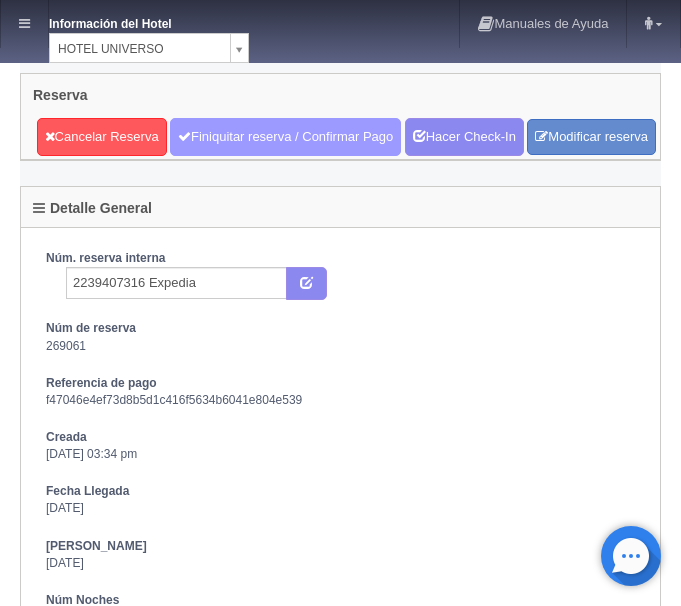 click on "Finiquitar reserva / Confirmar Pago" at bounding box center [285, 137] 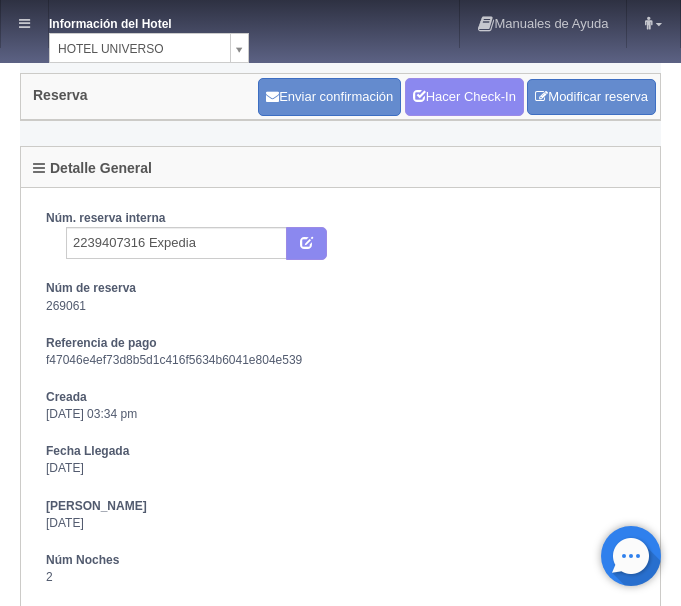 scroll, scrollTop: 0, scrollLeft: 0, axis: both 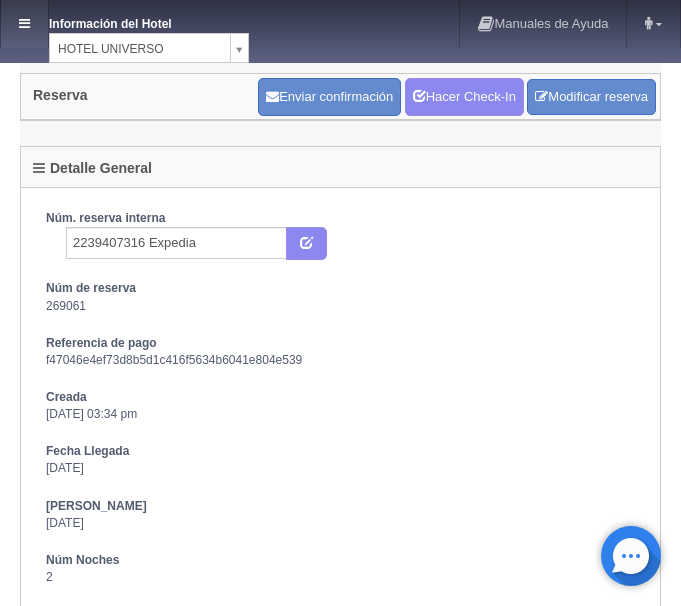 click at bounding box center [24, 23] 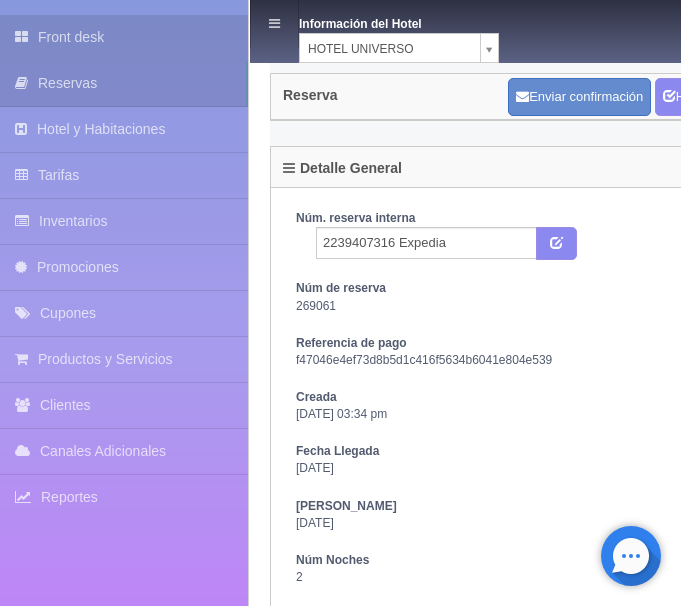 click on "Front desk" at bounding box center [124, 37] 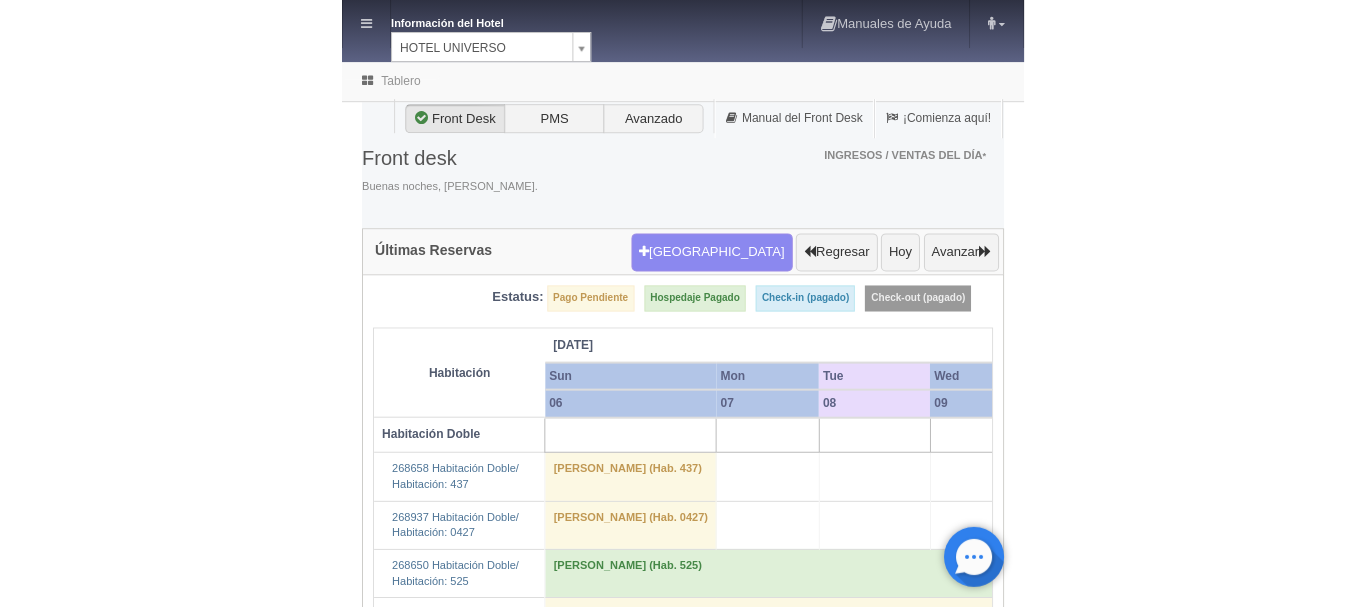 scroll, scrollTop: 0, scrollLeft: 0, axis: both 